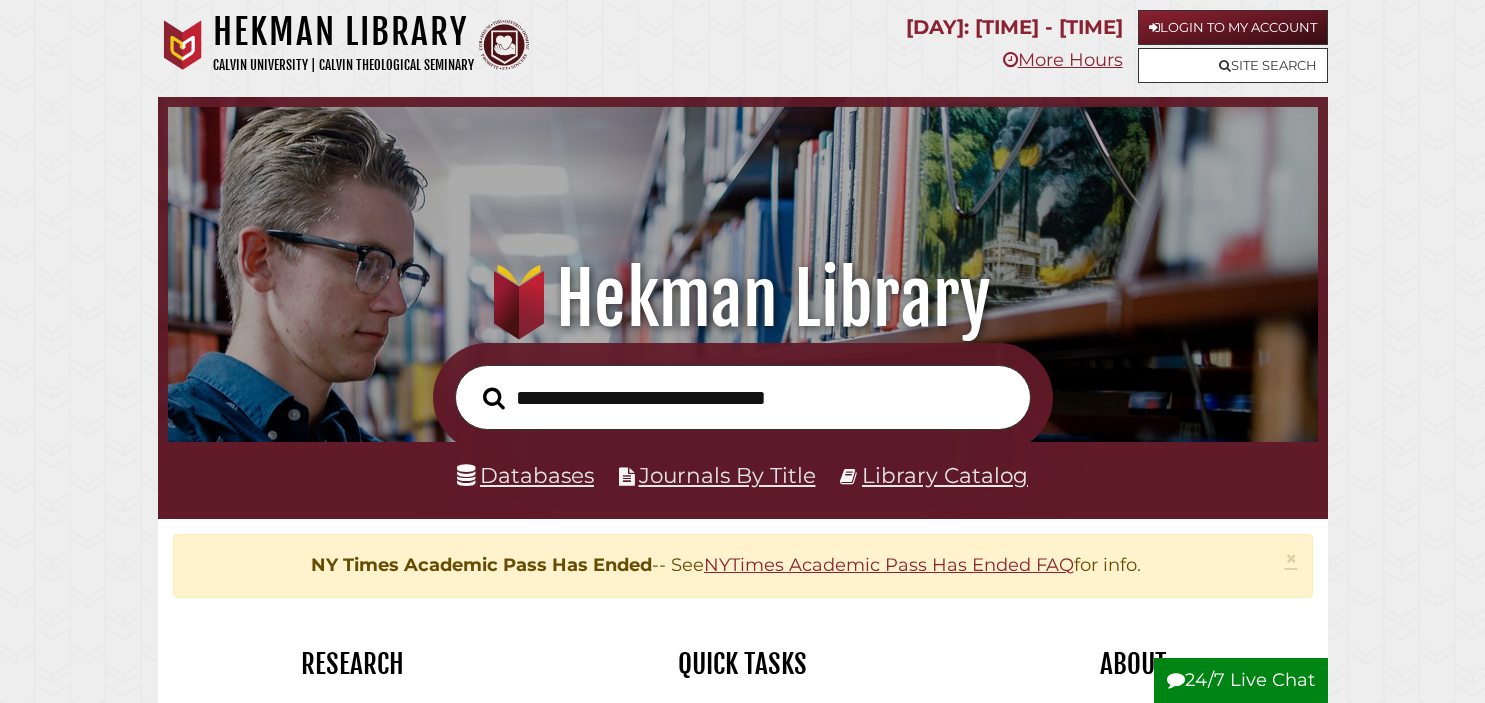 scroll, scrollTop: 0, scrollLeft: 0, axis: both 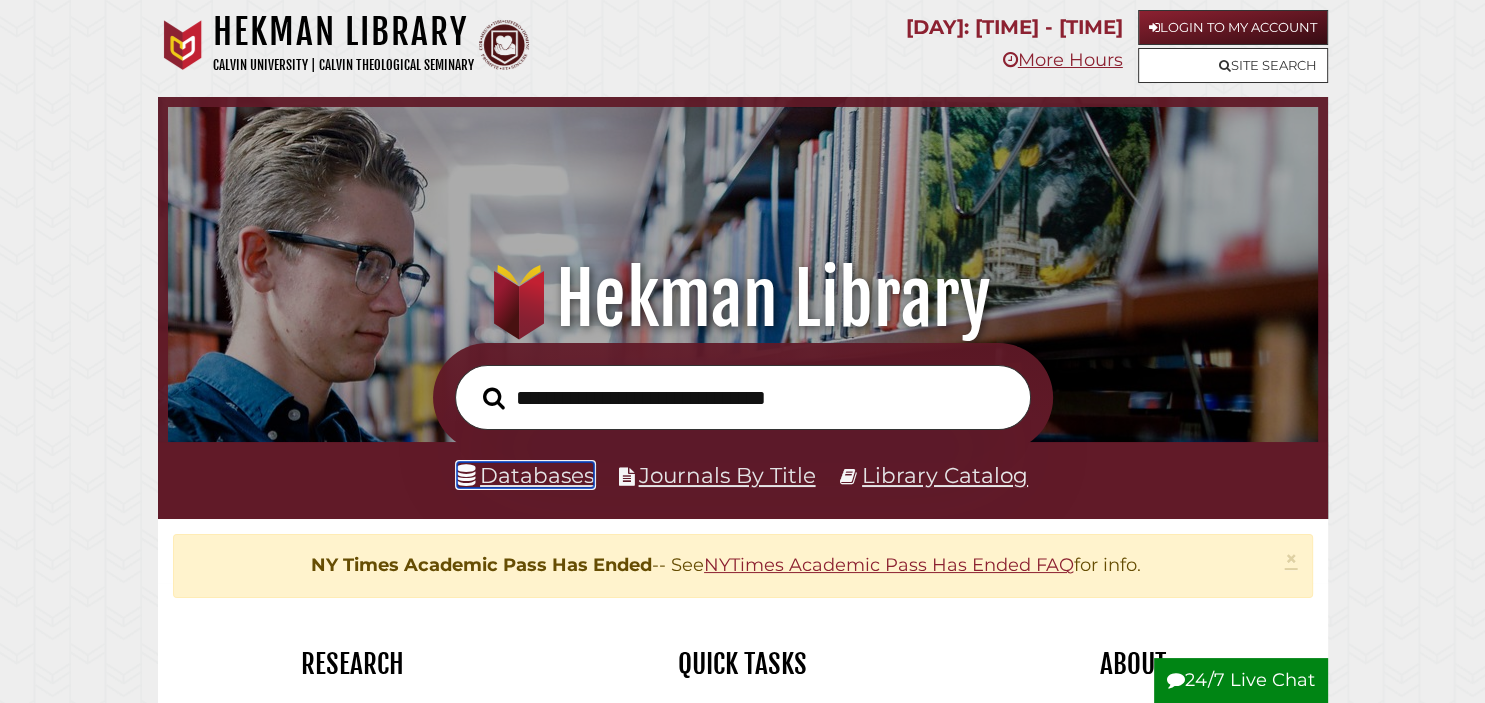 click on "Databases" at bounding box center (525, 475) 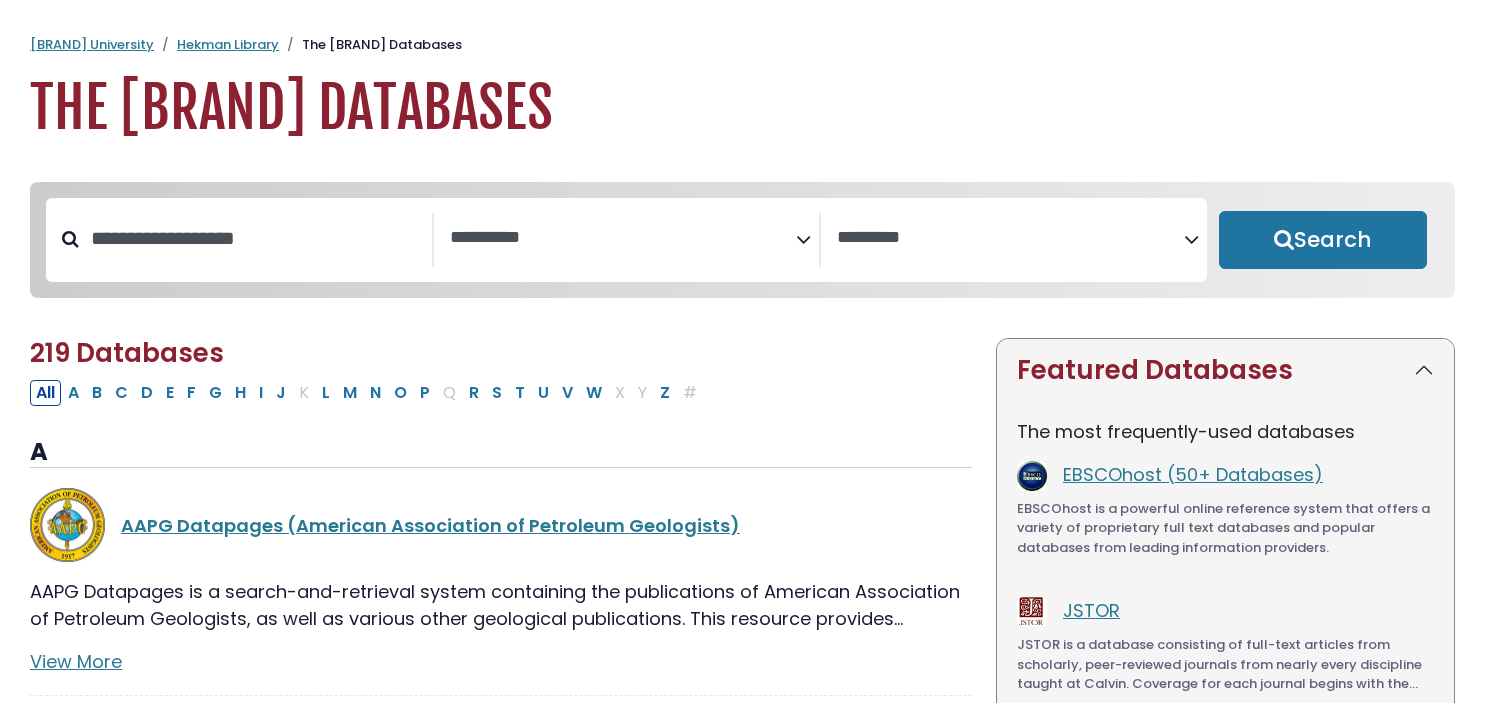 select 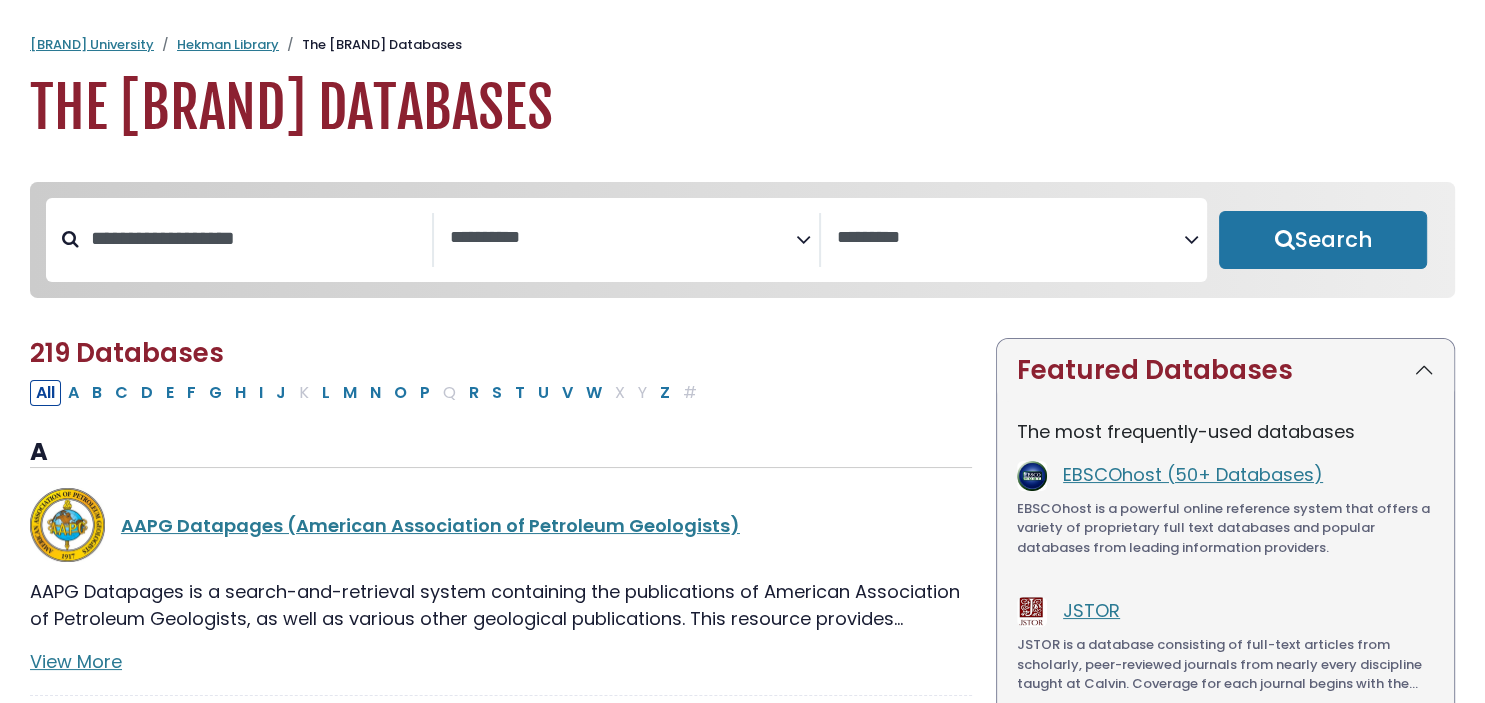 click at bounding box center [623, 238] 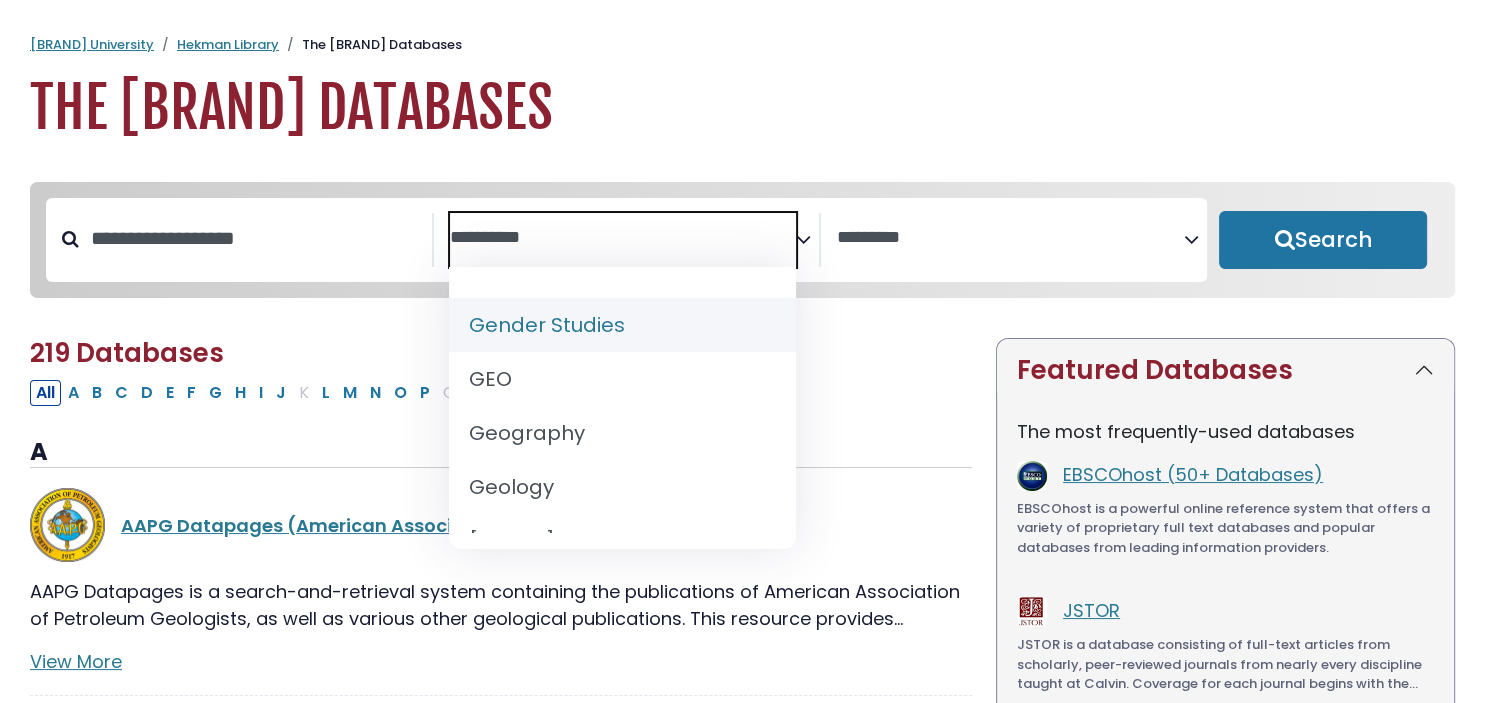 scroll, scrollTop: 962, scrollLeft: 0, axis: vertical 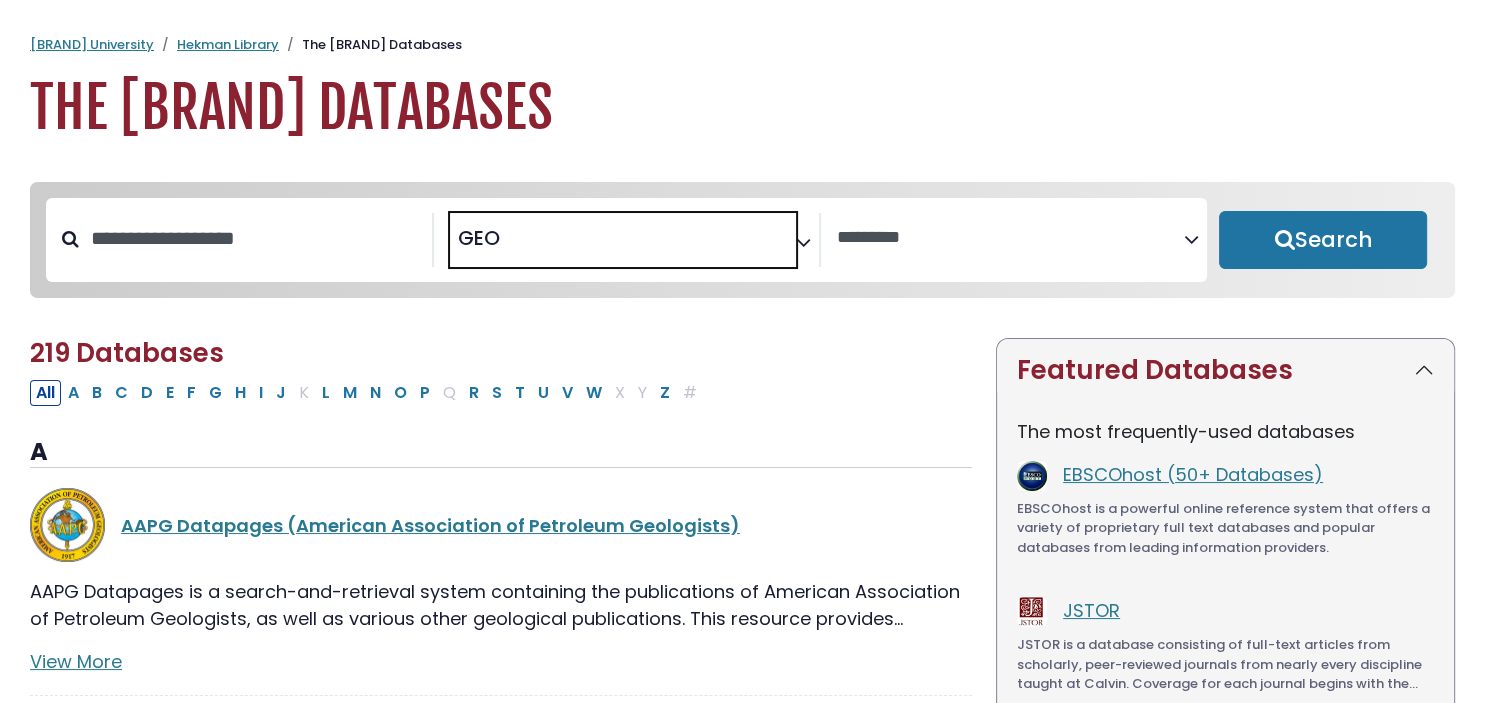select on "*****" 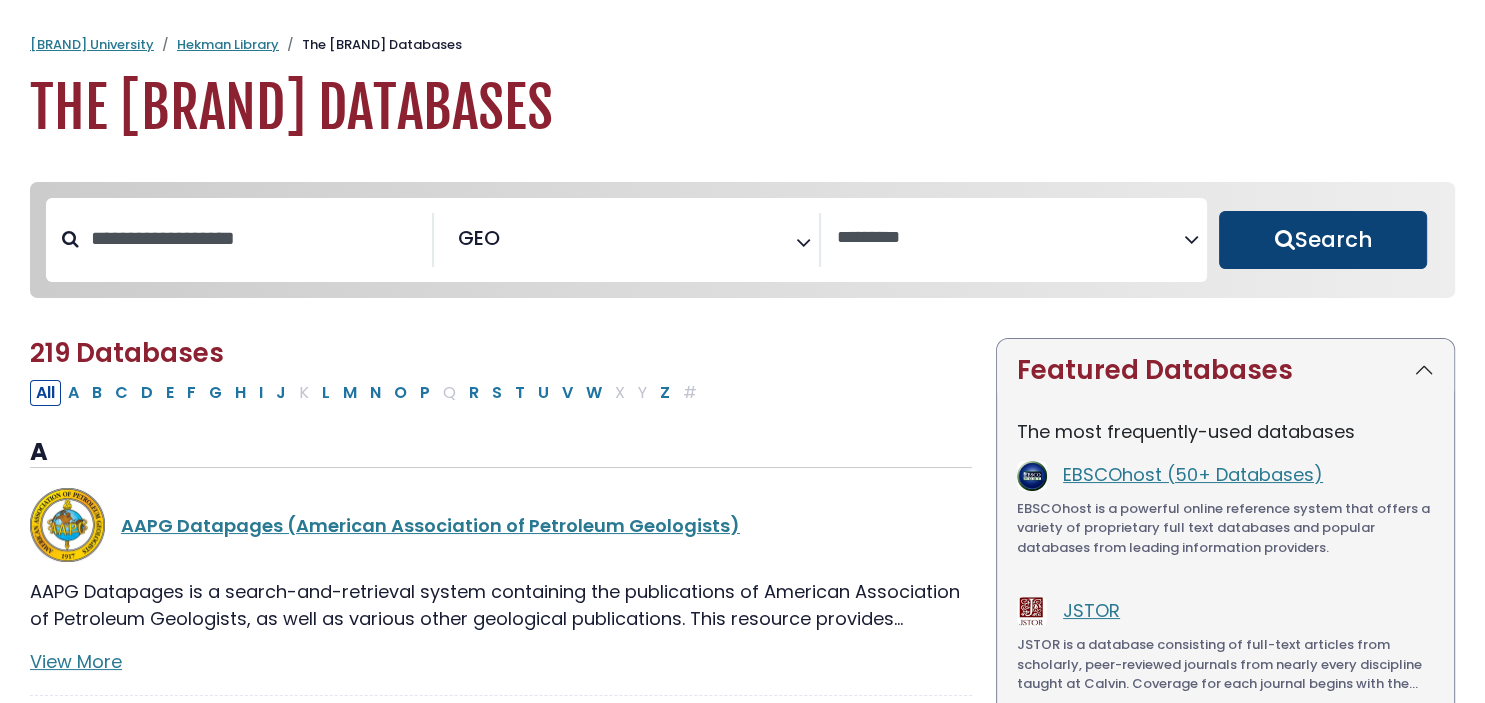 click on "Search" at bounding box center [1323, 240] 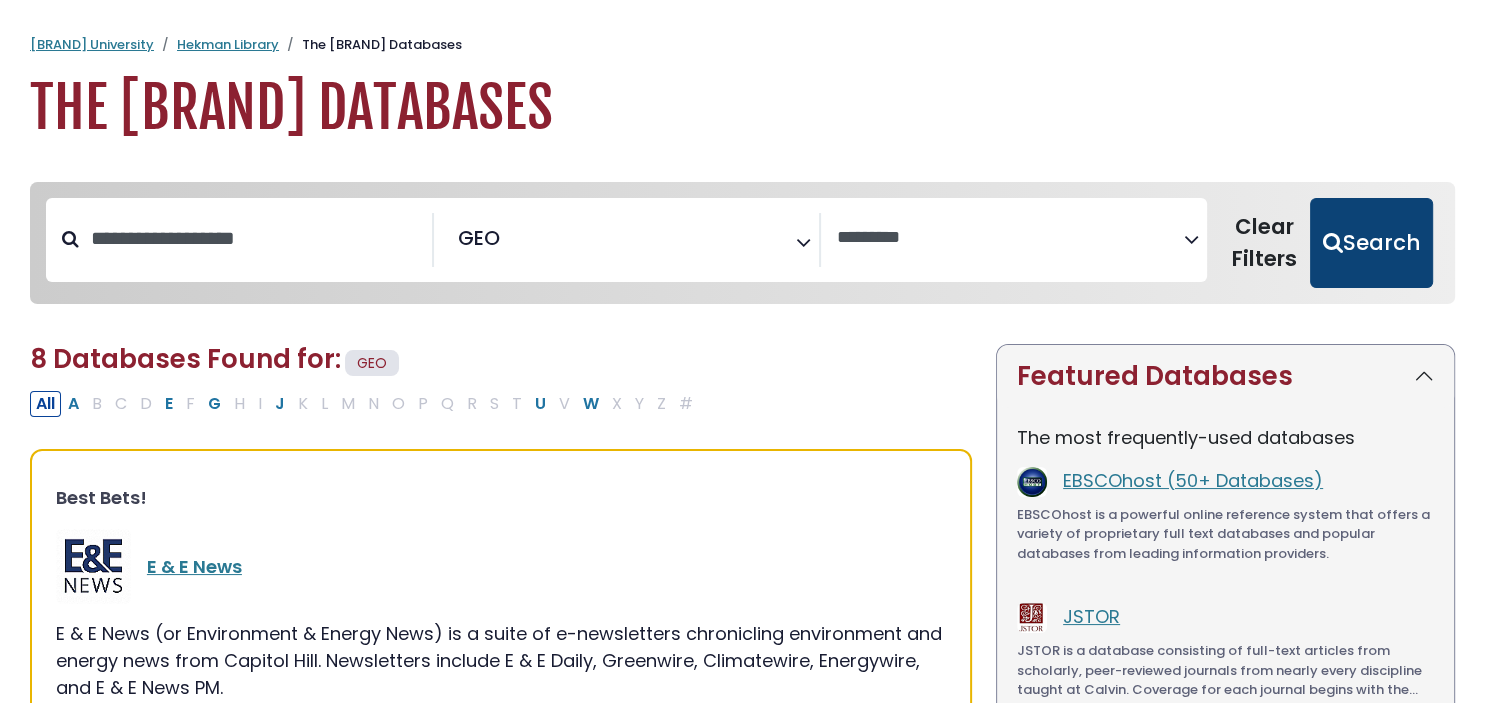 scroll, scrollTop: 532, scrollLeft: 0, axis: vertical 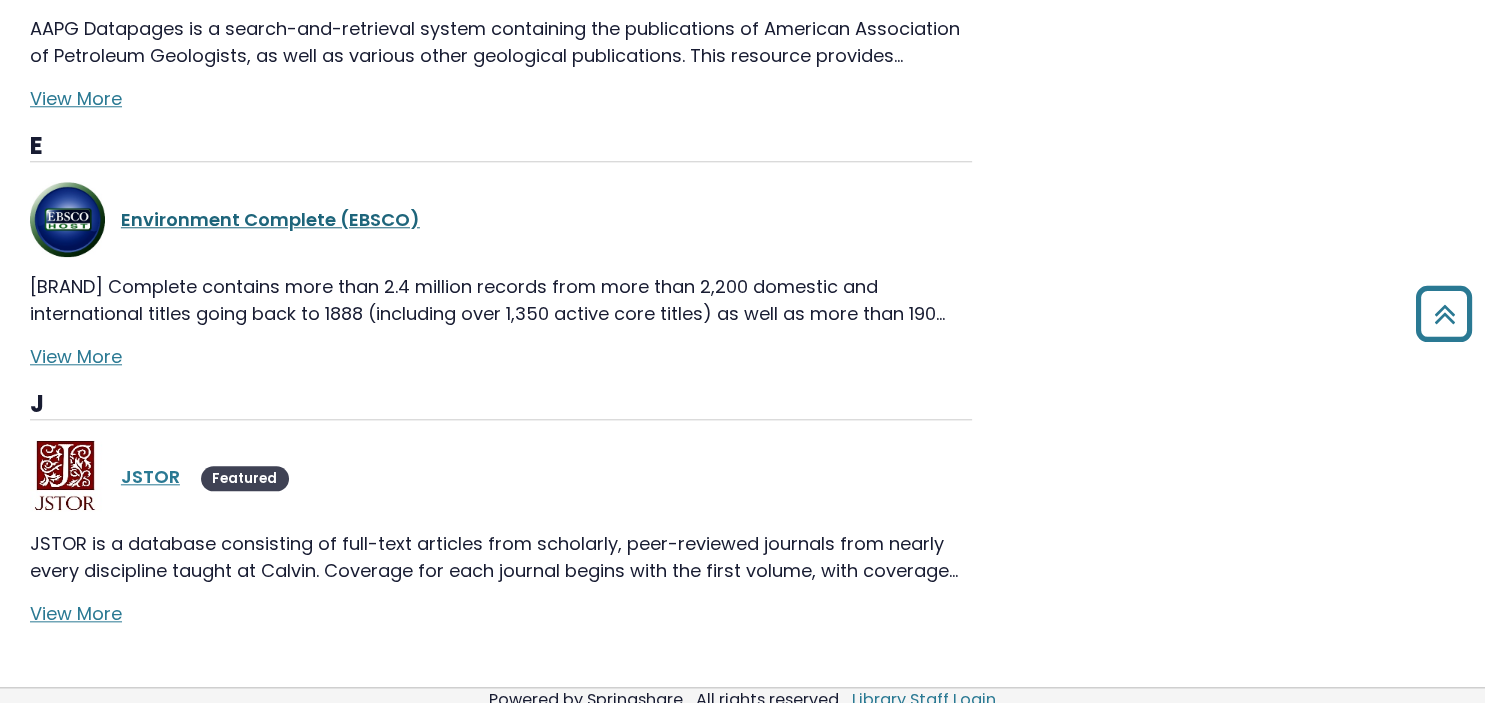 click on "Environment Complete (EBSCO)" at bounding box center (270, 219) 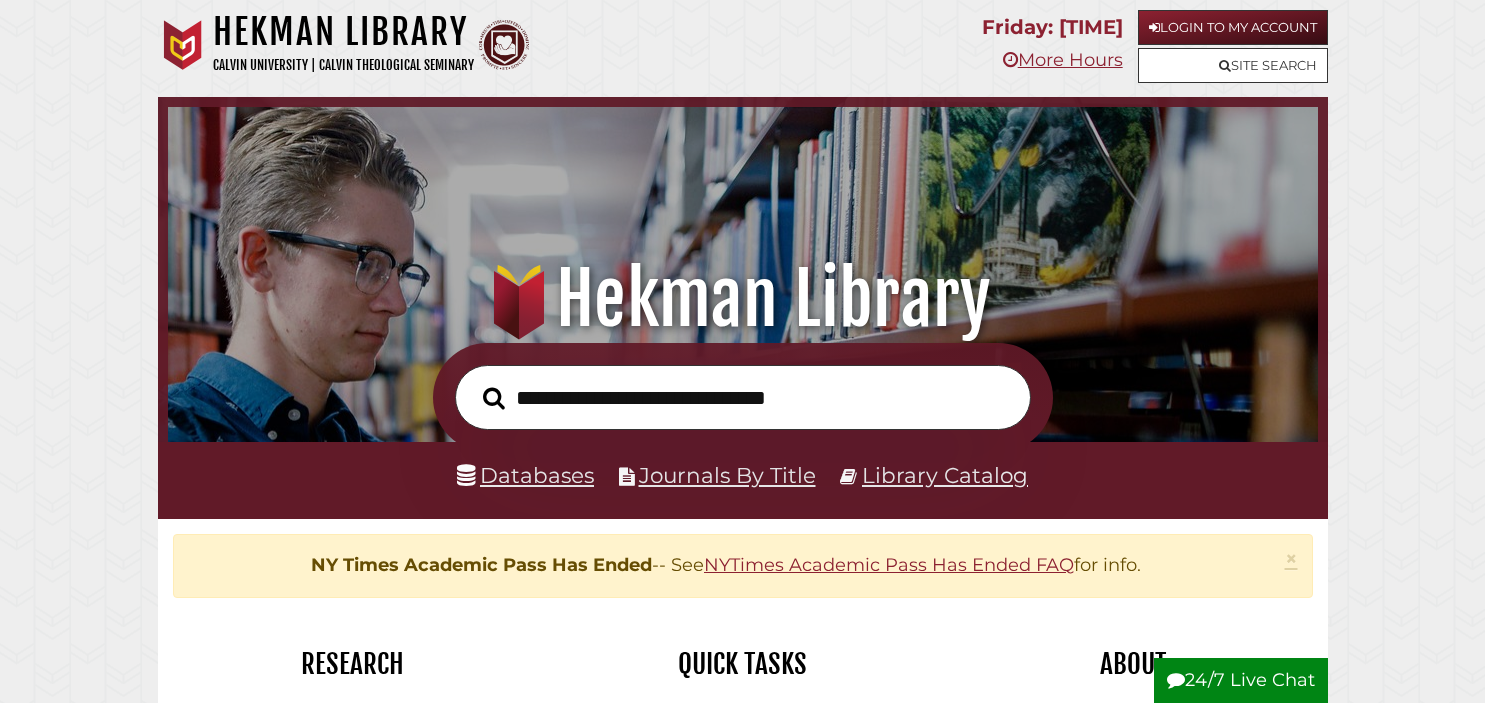 scroll, scrollTop: 124, scrollLeft: 0, axis: vertical 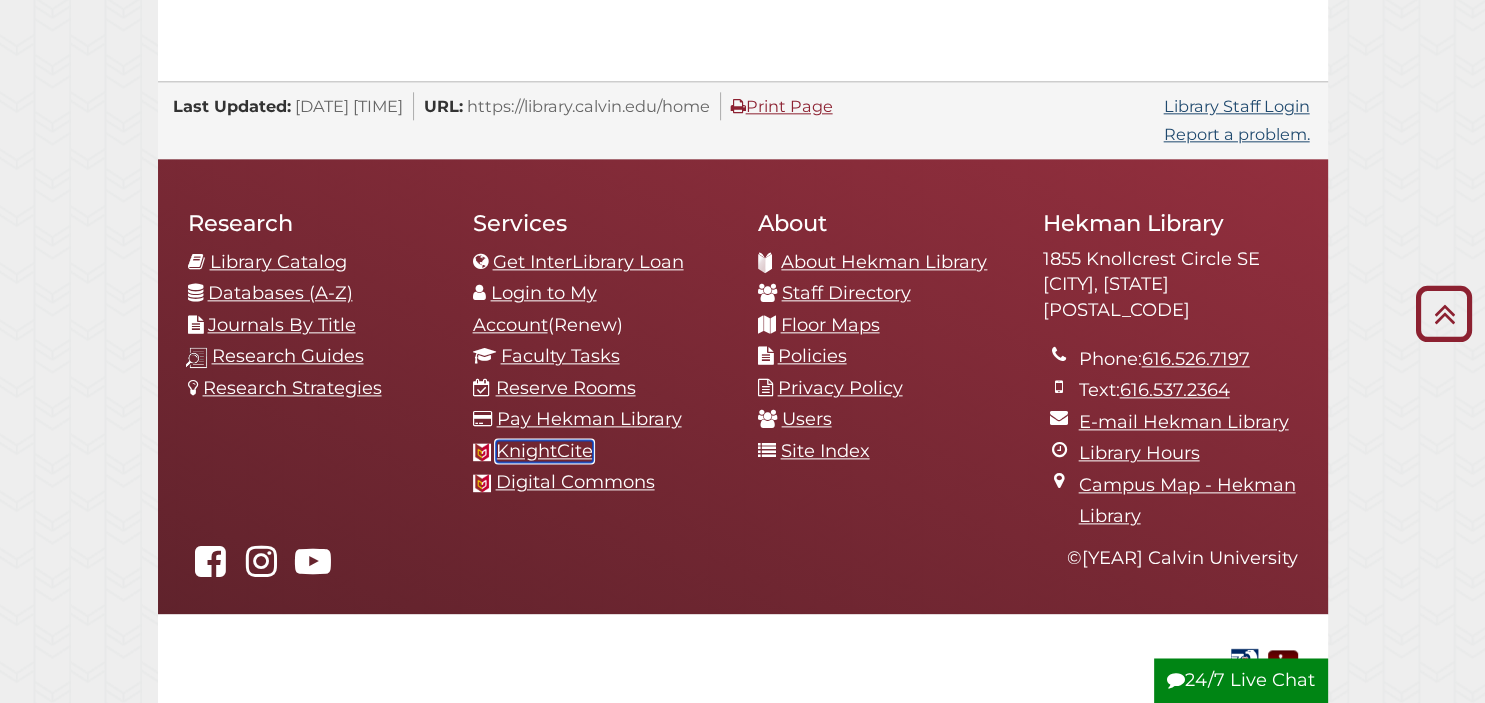 click on "KnightCite" at bounding box center [544, 451] 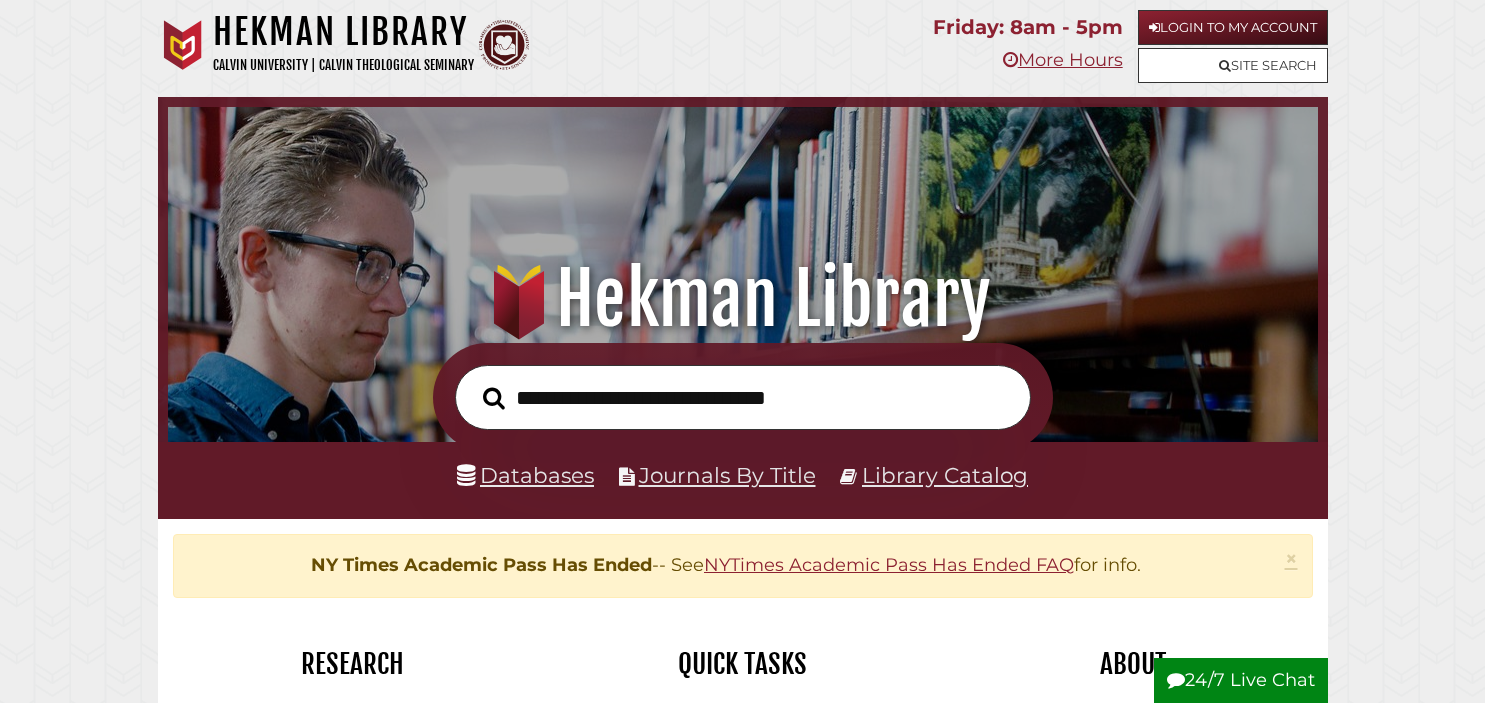 scroll, scrollTop: 0, scrollLeft: 0, axis: both 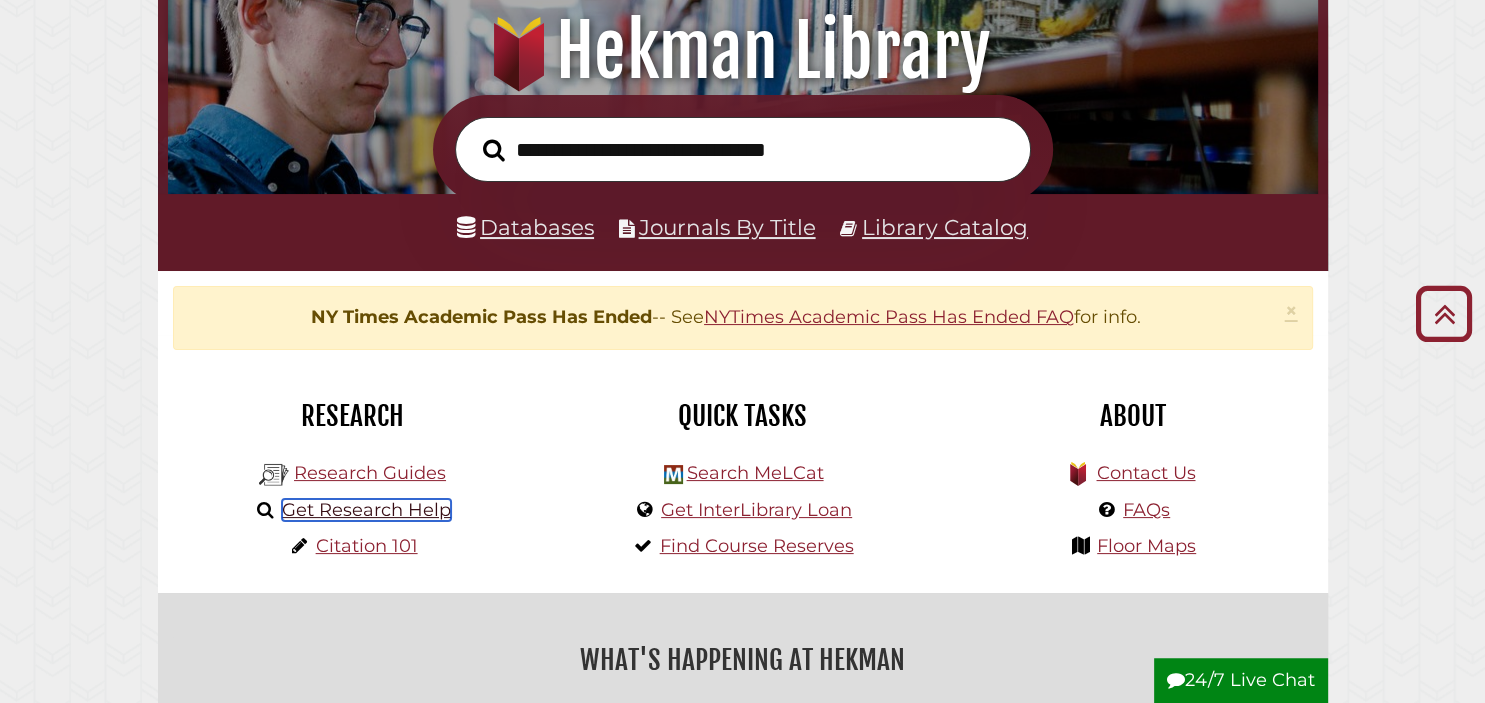 click on "Get Research Help" at bounding box center [366, 510] 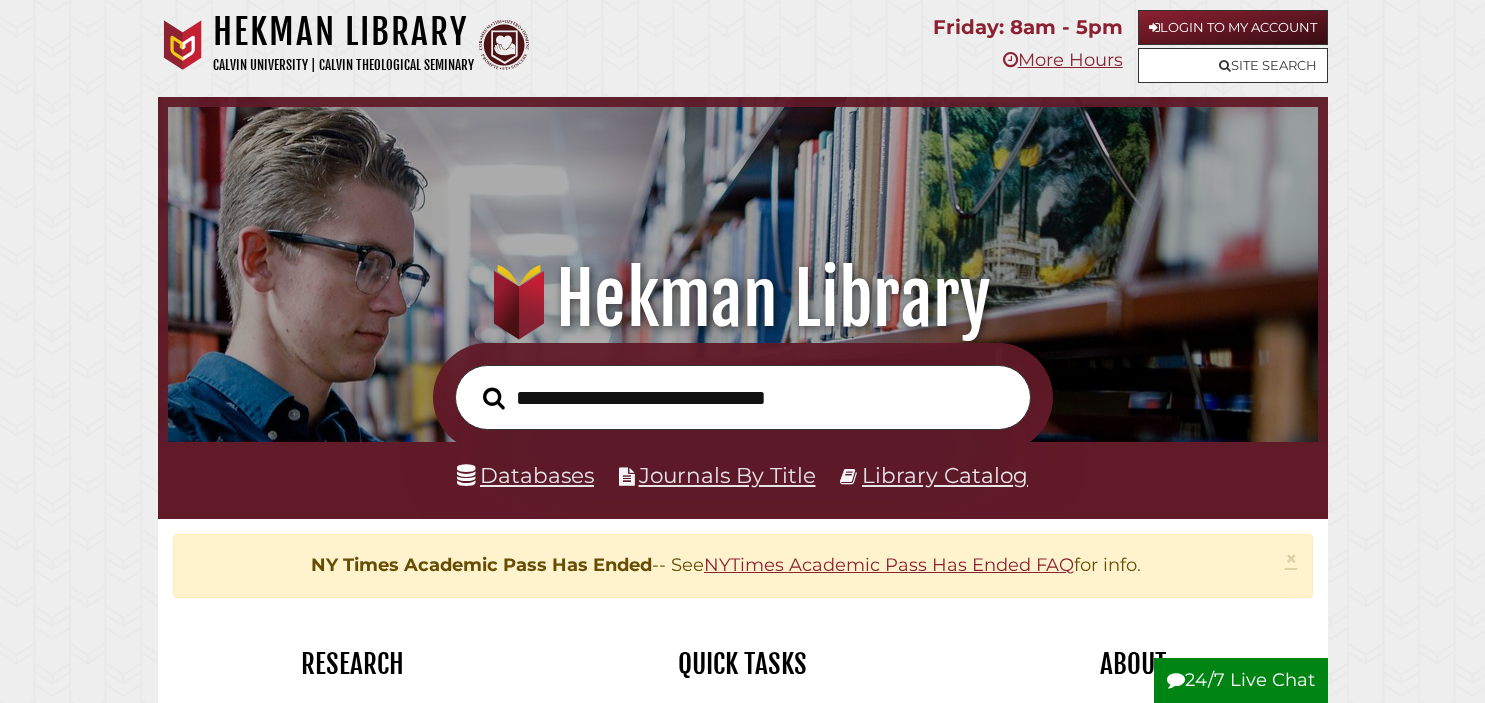 scroll, scrollTop: 0, scrollLeft: 0, axis: both 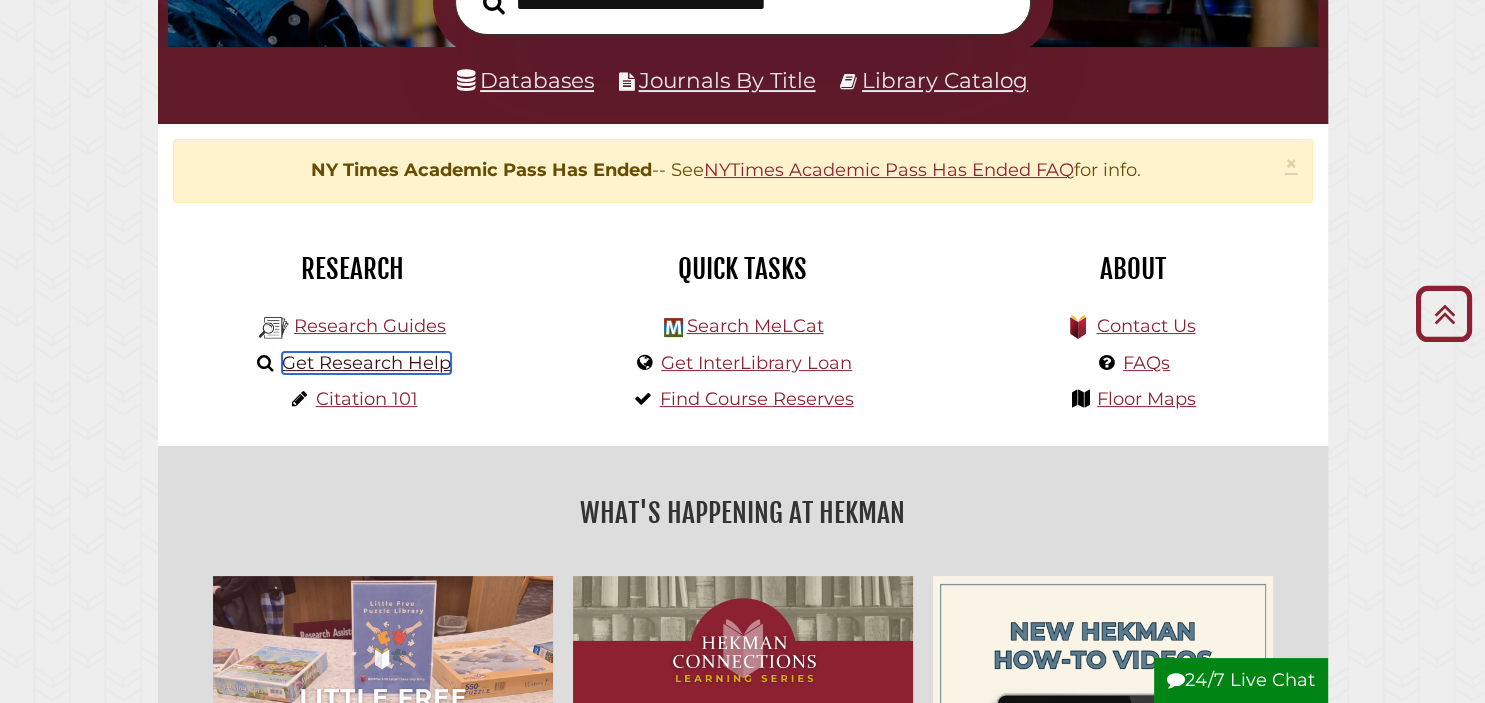 click on "Get Research Help" at bounding box center (366, 363) 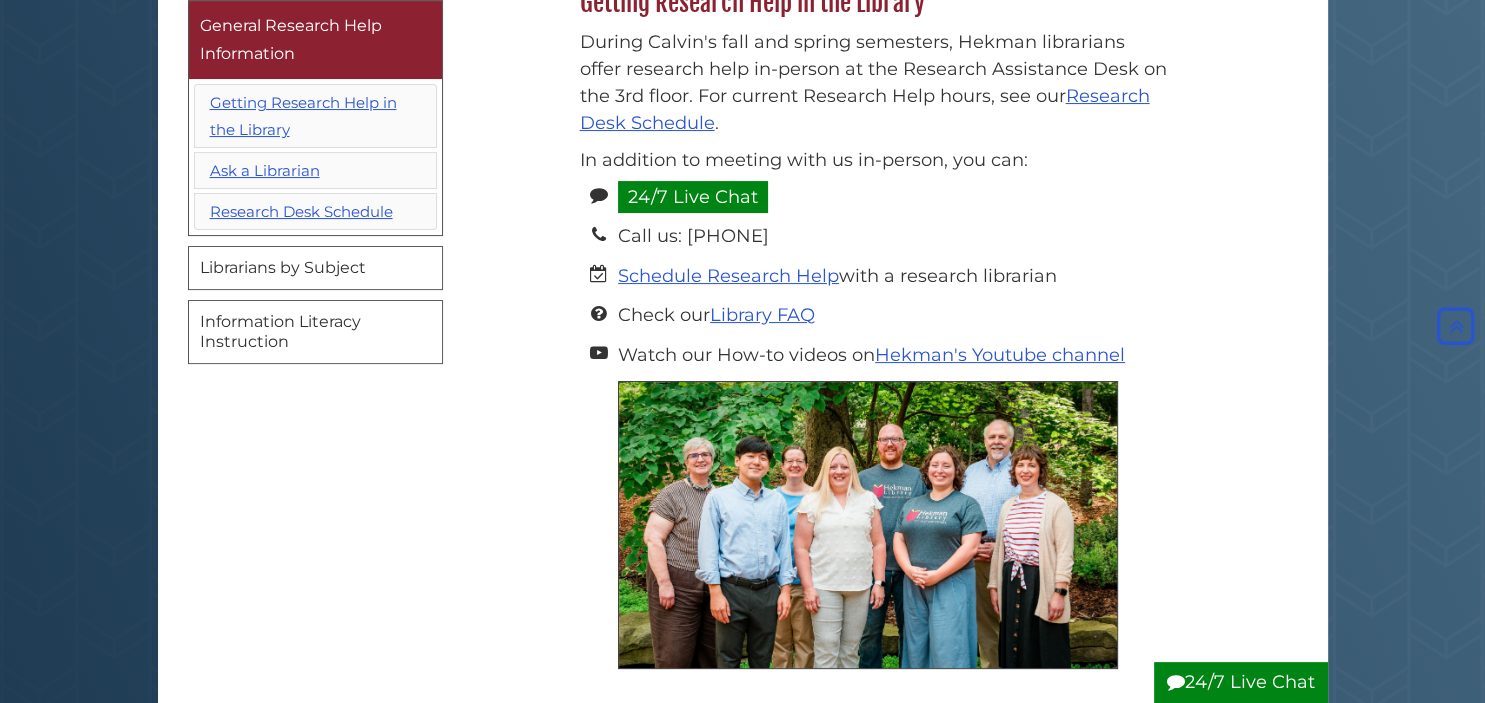 scroll, scrollTop: 348, scrollLeft: 0, axis: vertical 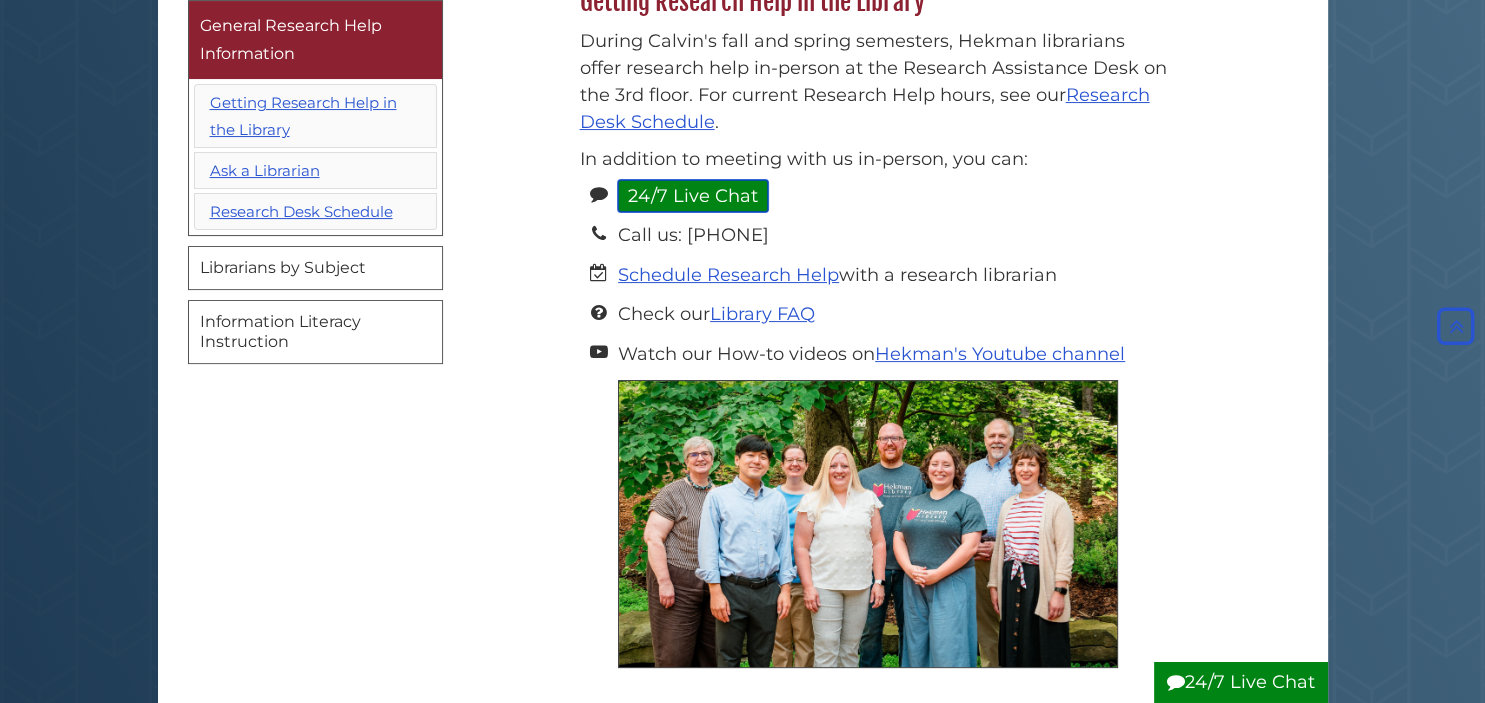 click on "24/7 Live Chat" at bounding box center (693, 196) 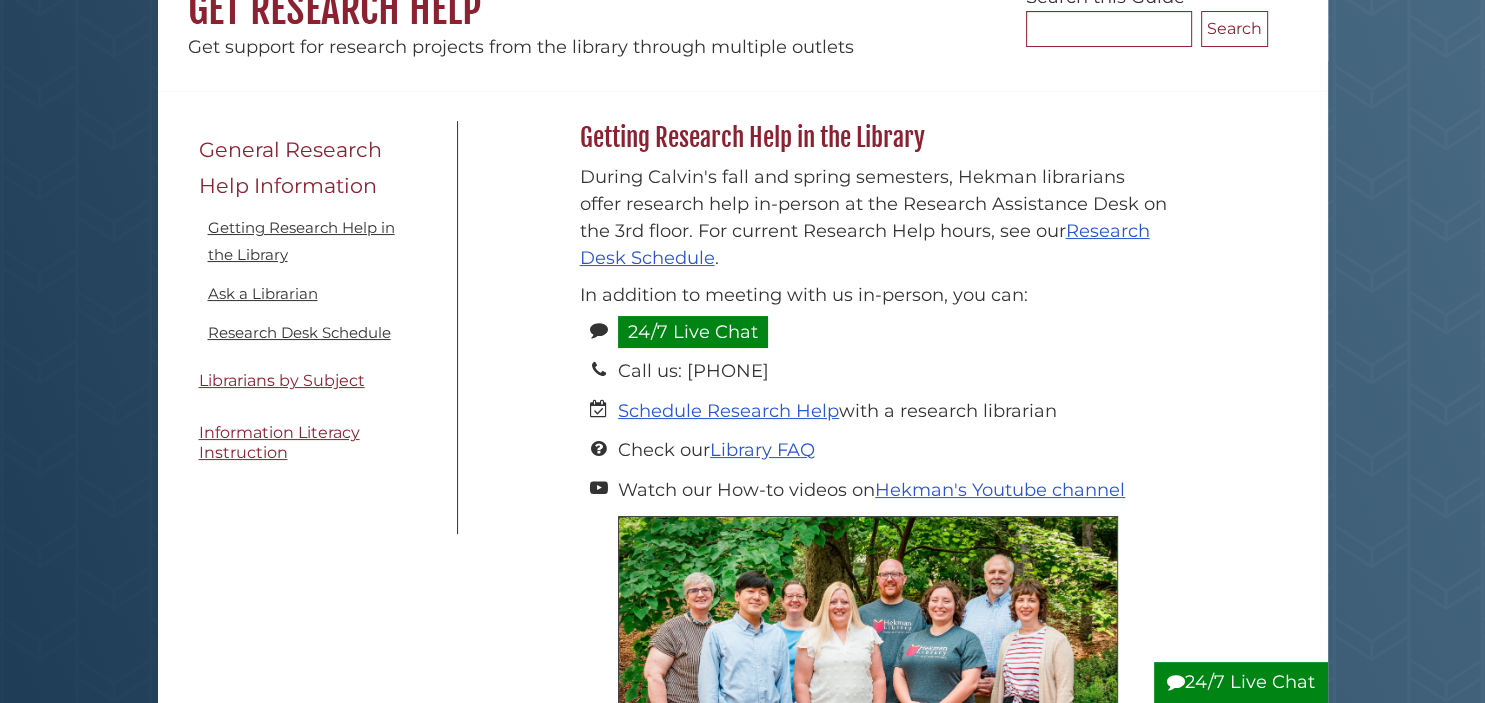 scroll, scrollTop: 216, scrollLeft: 0, axis: vertical 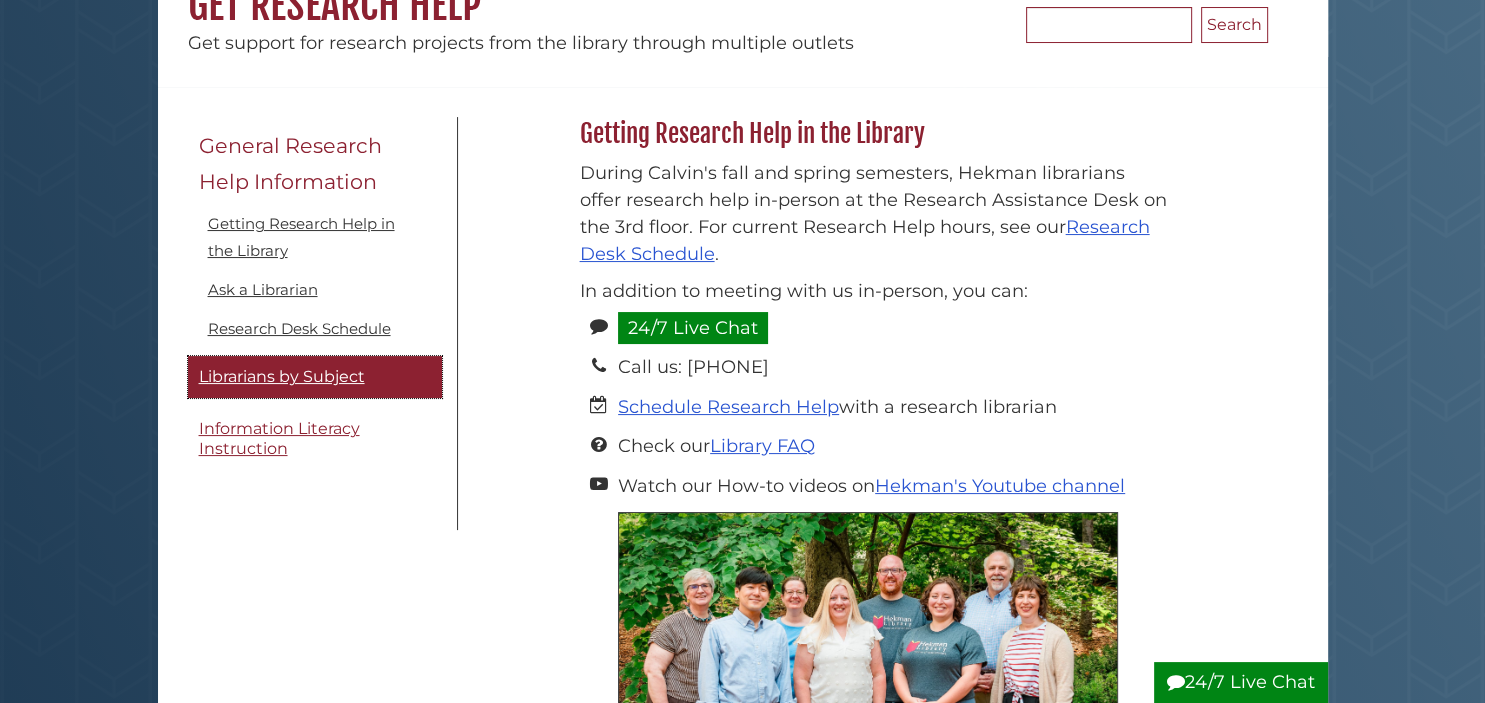 click on "Librarians by Subject" at bounding box center [282, 376] 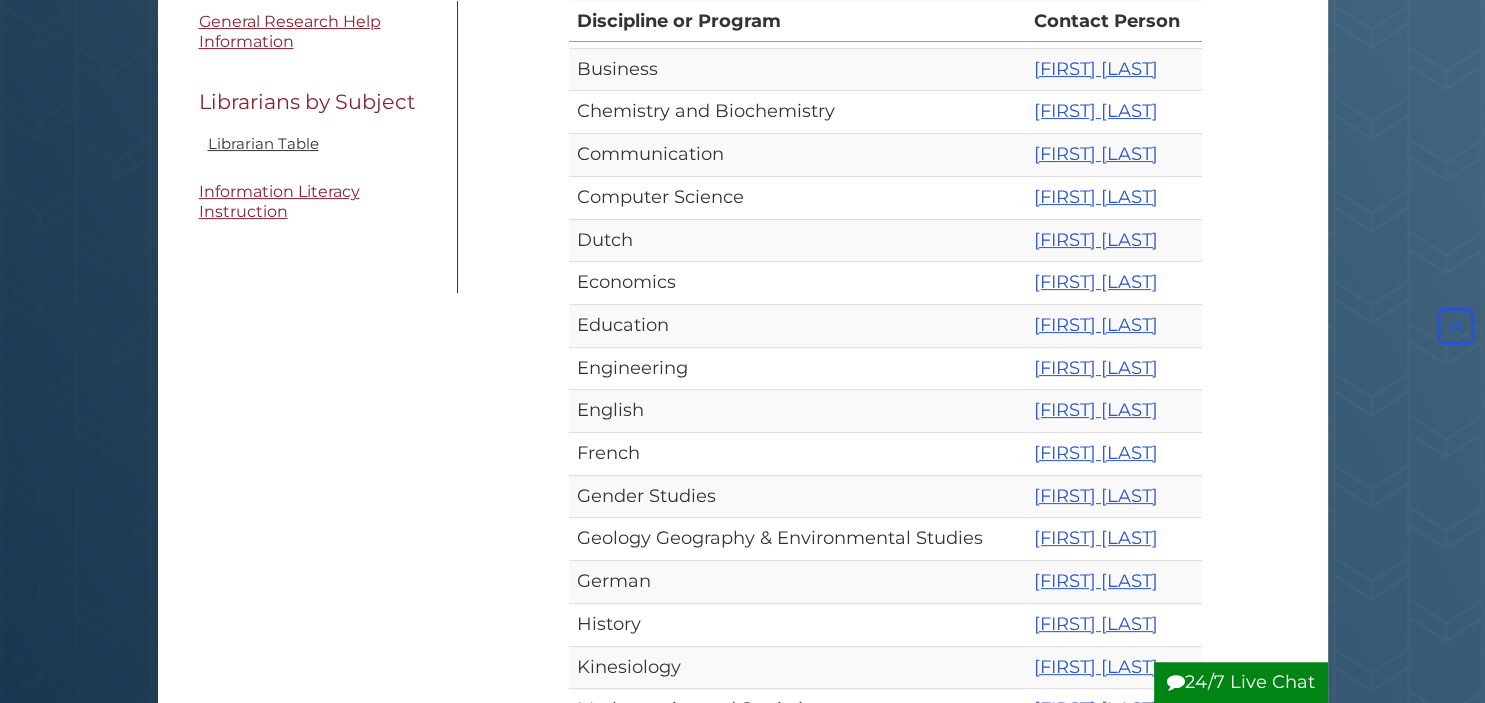 scroll, scrollTop: 508, scrollLeft: 0, axis: vertical 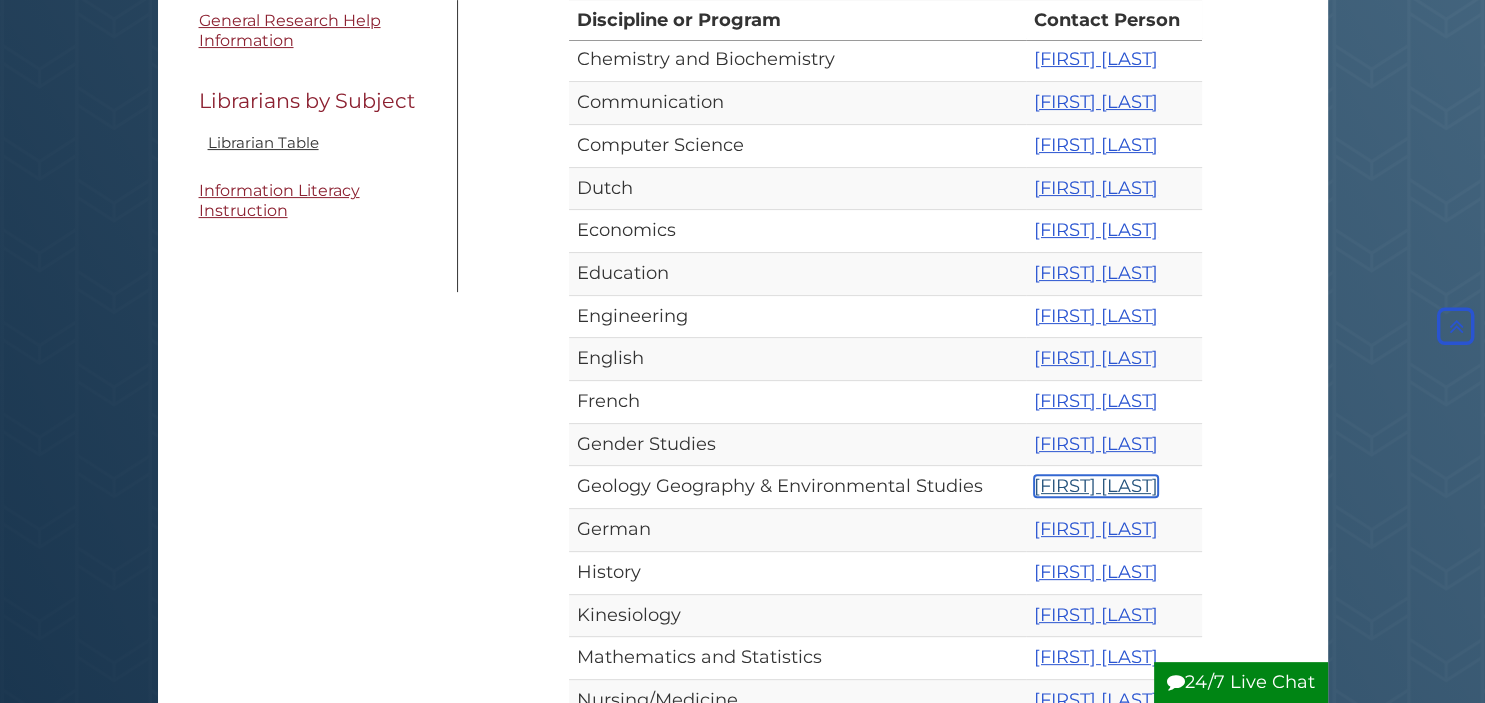 click on "[FIRST] [LAST]" at bounding box center [1096, 486] 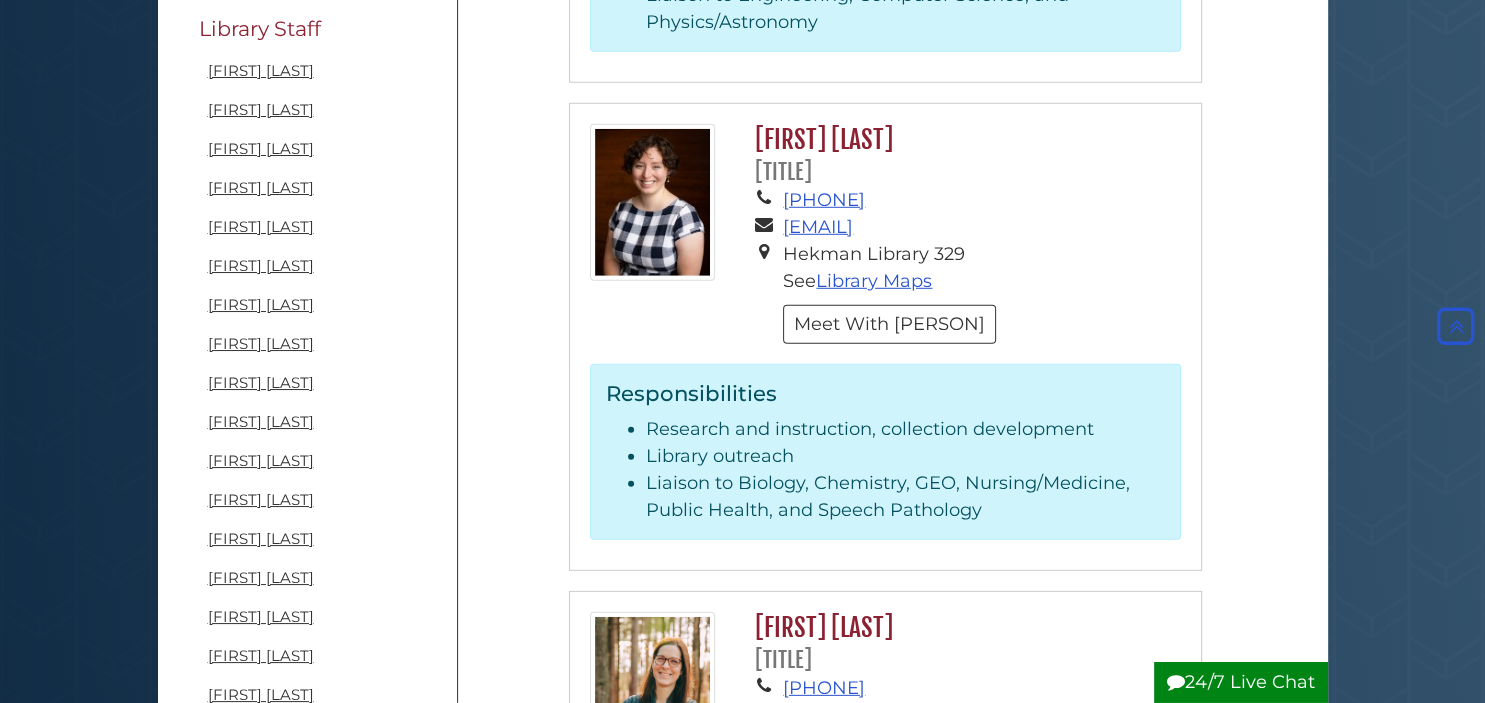 scroll, scrollTop: 5663, scrollLeft: 0, axis: vertical 